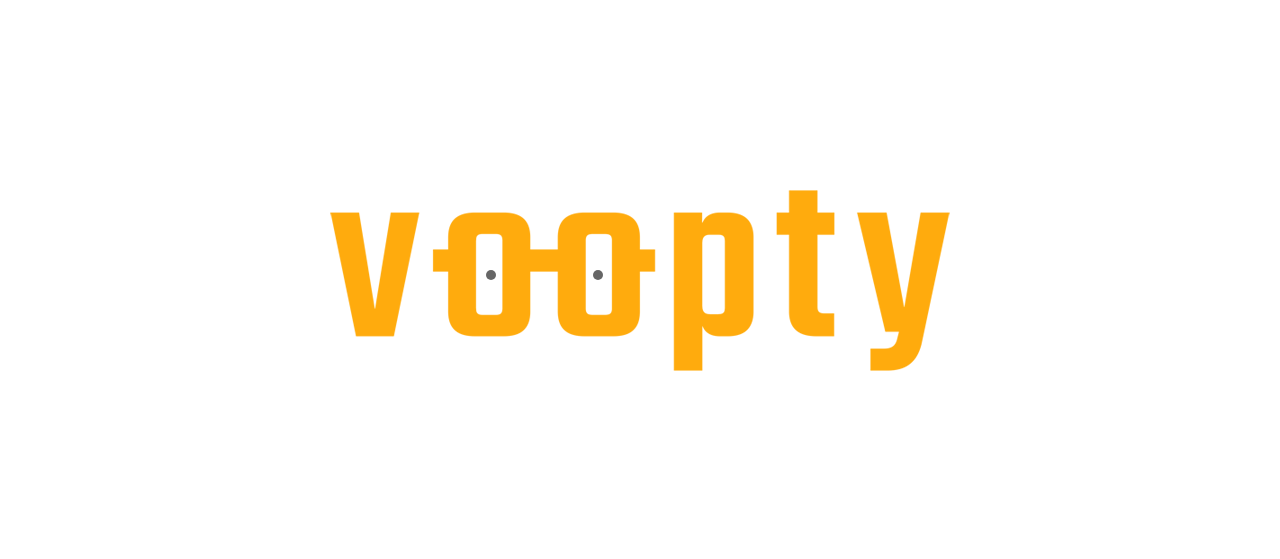 scroll, scrollTop: 0, scrollLeft: 0, axis: both 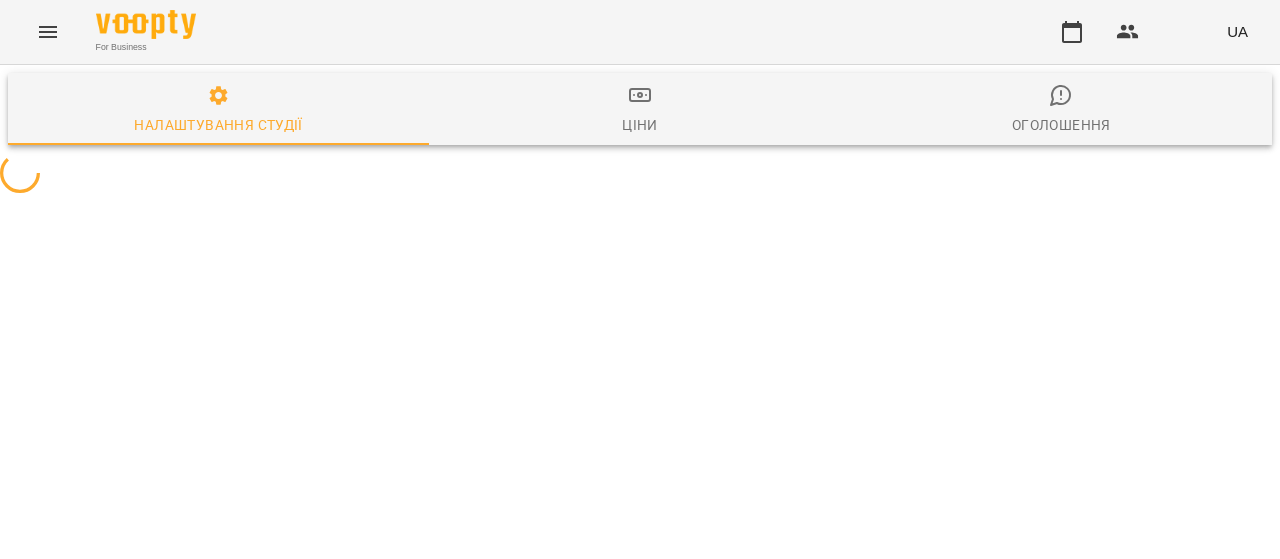 select on "**" 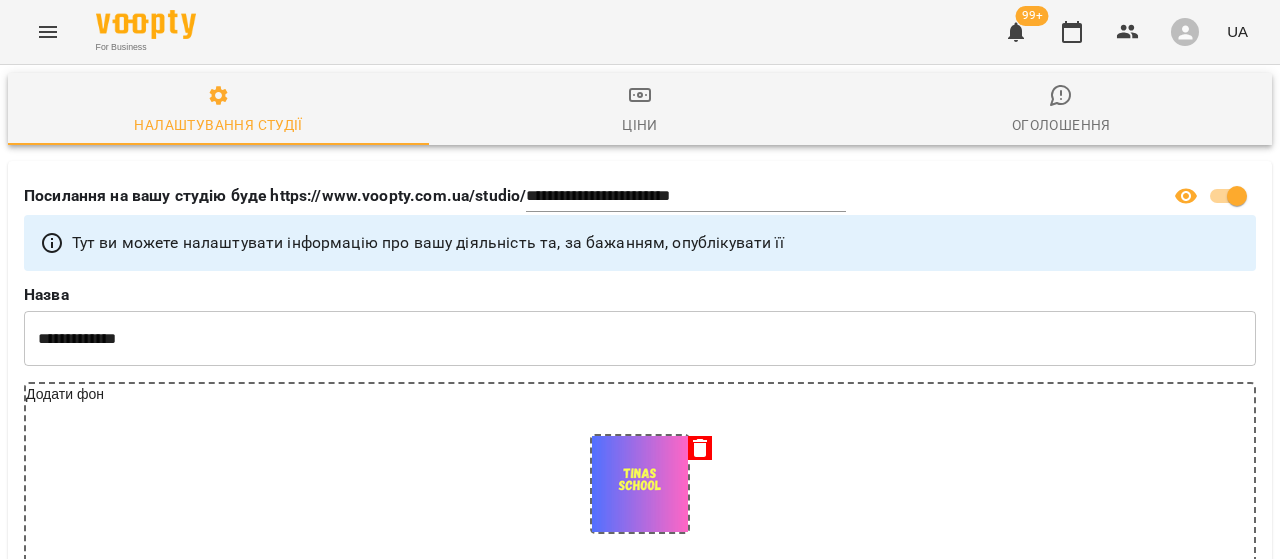 click 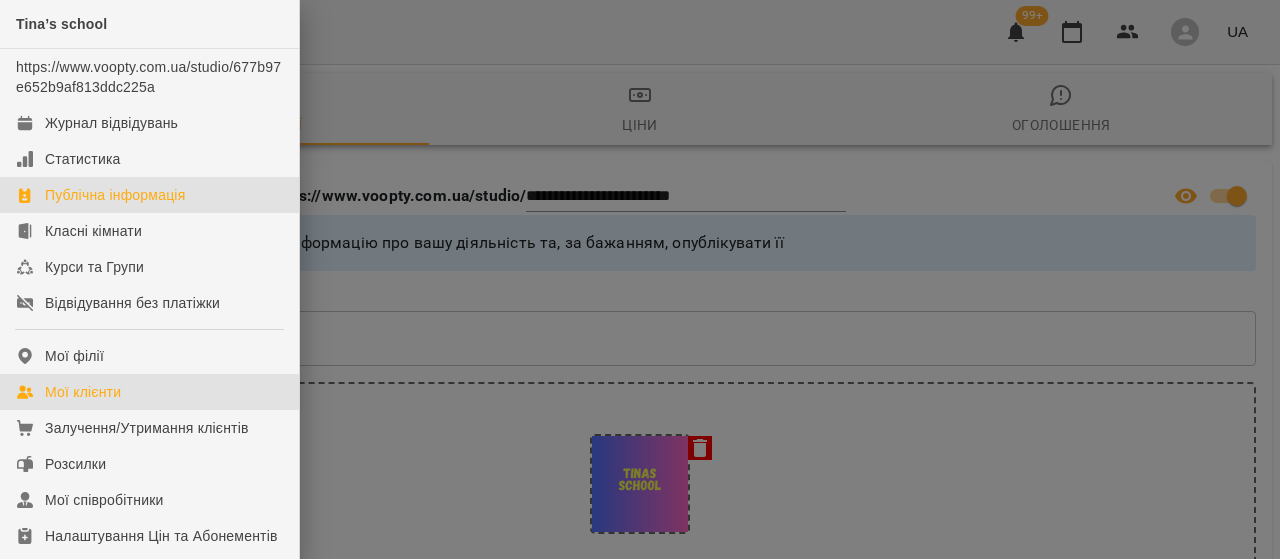 click on "Мої клієнти" at bounding box center [83, 392] 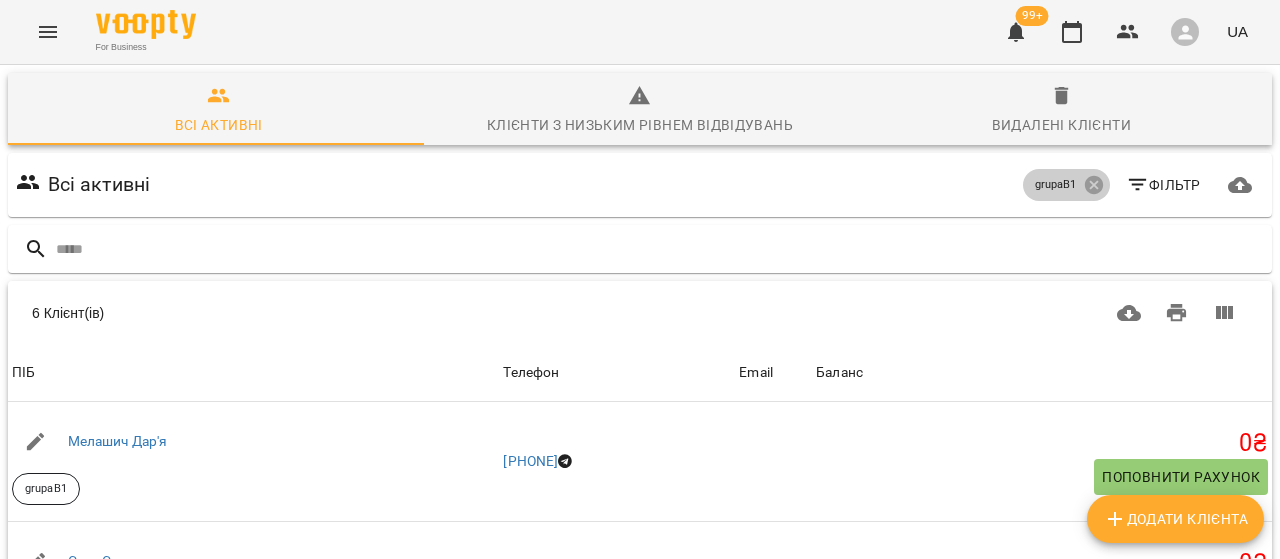 click 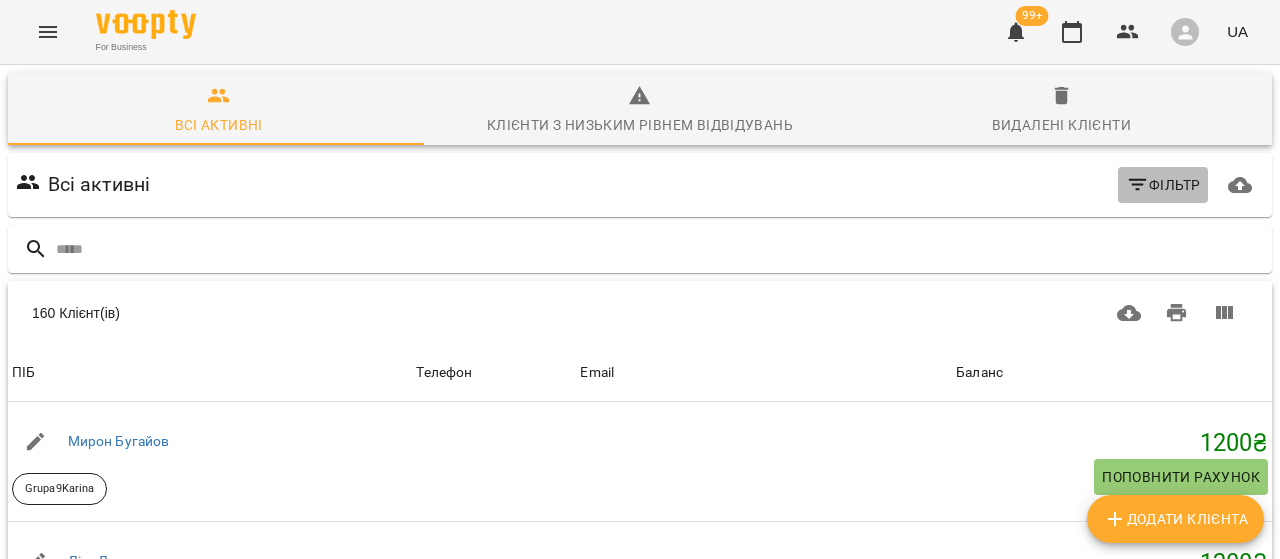 click on "Фільтр" at bounding box center (1163, 185) 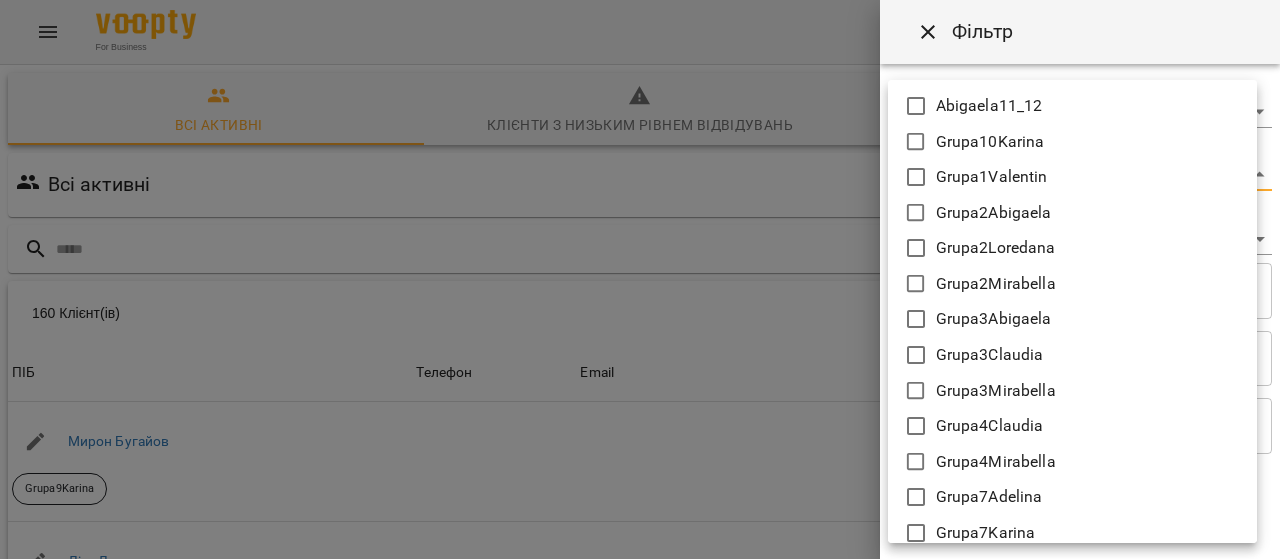 click on "For Business 99+ UA Всі активні Клієнти з низьким рівнем відвідувань Видалені клієнти   Всі активні Фільтр 160   Клієнт(ів) 160   Клієнт(ів) ПІБ Телефон Email Баланс ПІБ [NAME] Grupa9Karina Телефон Email Баланс 1200 ₴ Поповнити рахунок ПІБ [NAME] Grupa10Karina Телефон Email Баланс 1200 ₴ Поповнити рахунок ПІБ [NAME] Grupa8Adelina Телефон Email Баланс 1600 ₴ Поповнити рахунок ПІБ [NAME] Grupa8Adelina Телефон Email Баланс 1600 ₴ Поповнити рахунок ПІБ [NAME] Grupa3Claudia Телефон [PHONE] Email Баланс 0 ₴ Поповнити рахунок ПІБ [NAME] grupa6 Email" at bounding box center (640, 522) 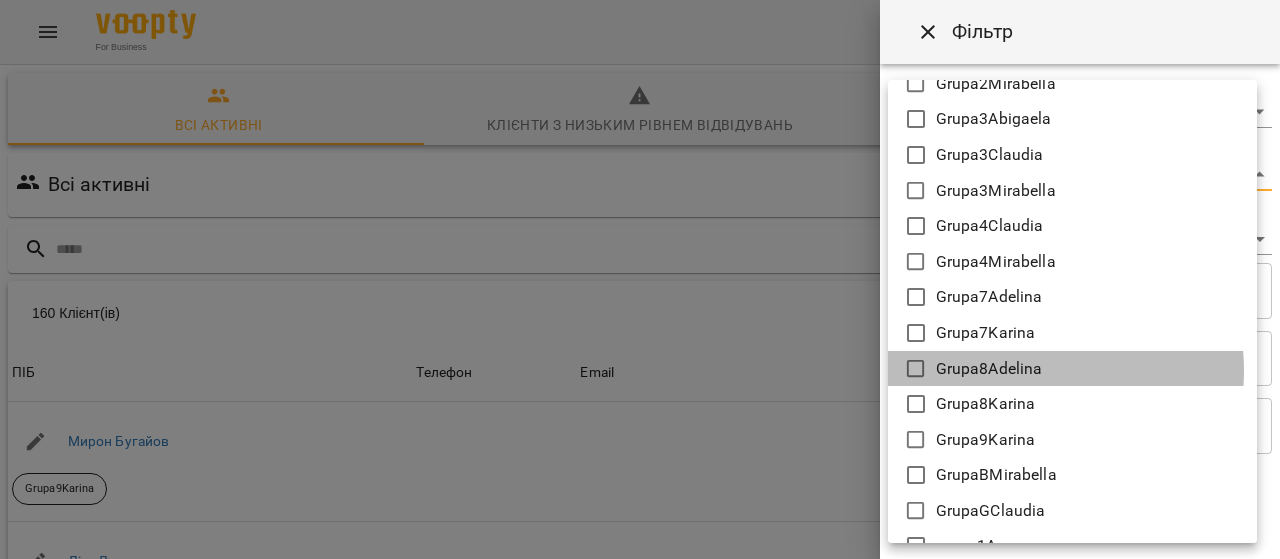 click on "Grupa8Adelina" at bounding box center (989, 369) 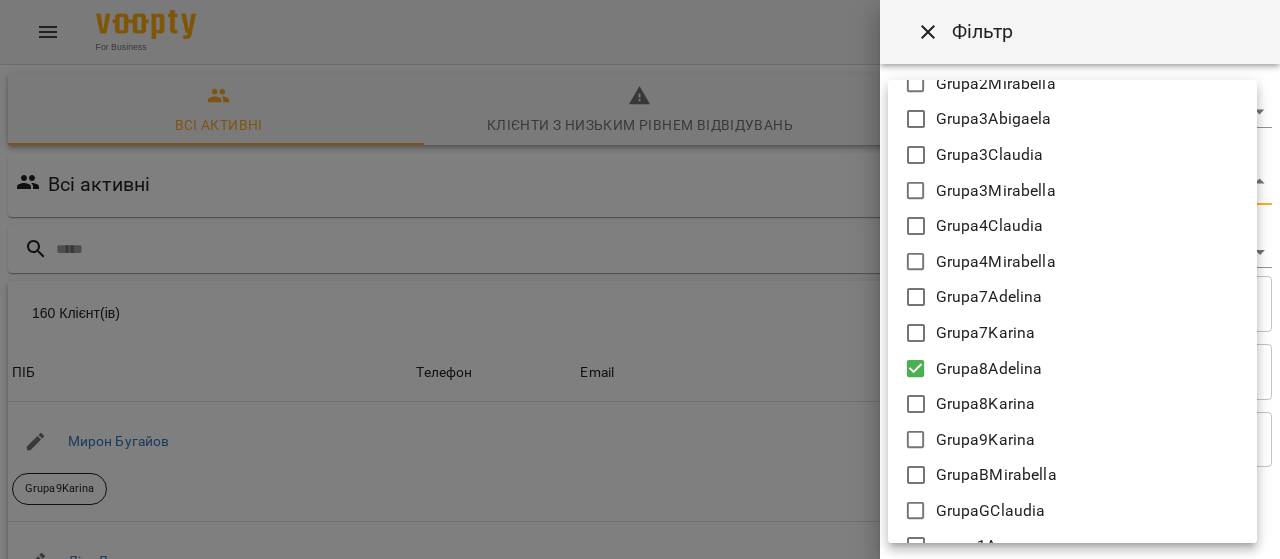 click at bounding box center [640, 279] 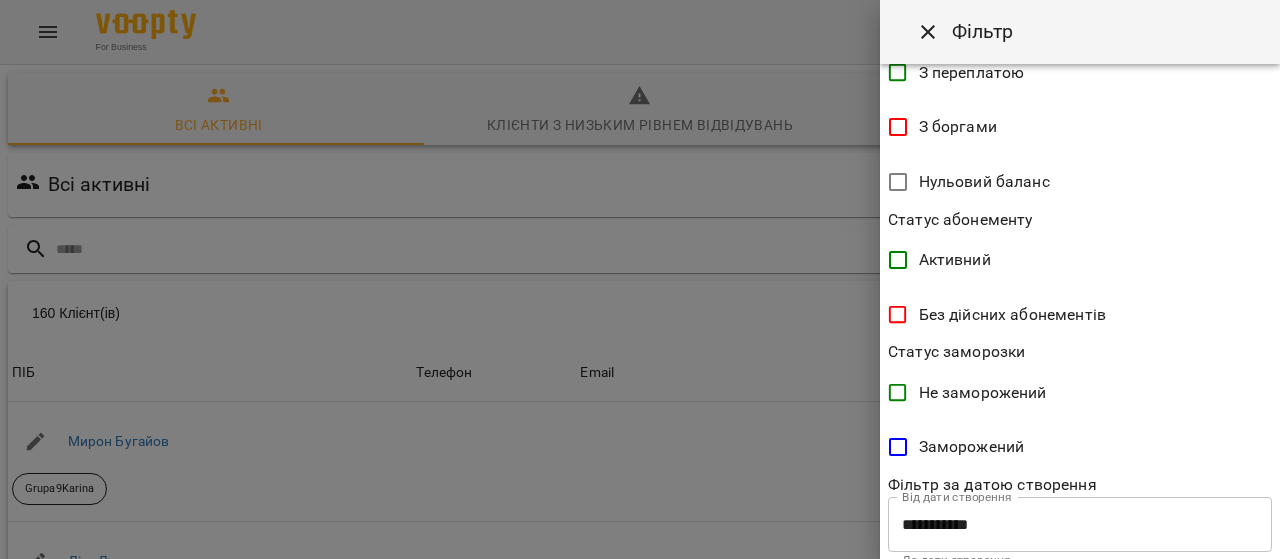 scroll, scrollTop: 567, scrollLeft: 0, axis: vertical 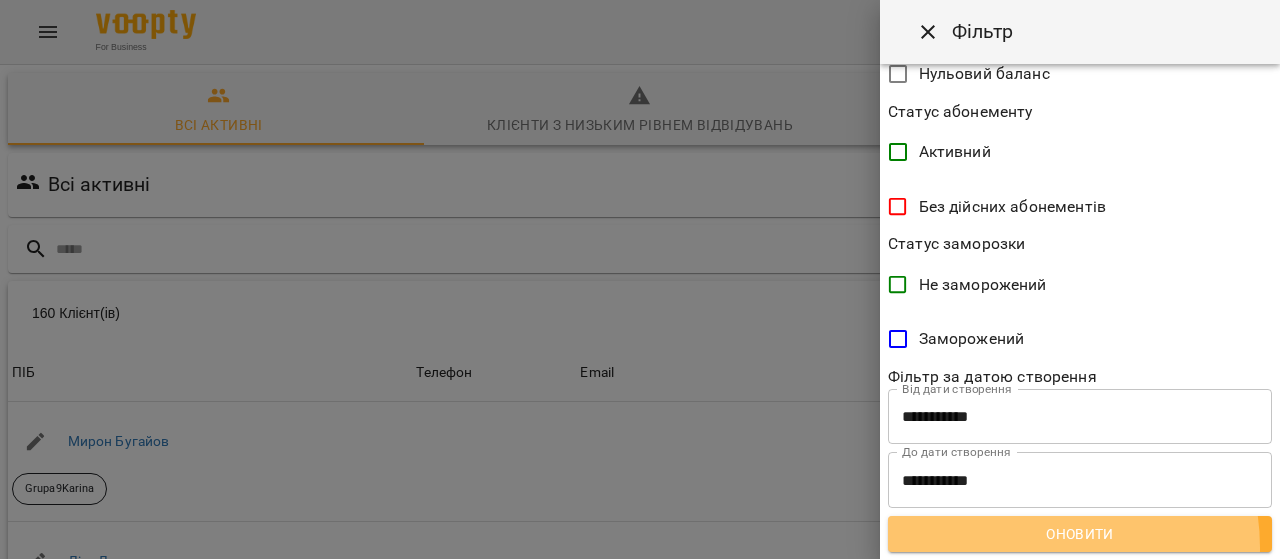 click on "Оновити" at bounding box center (1080, 534) 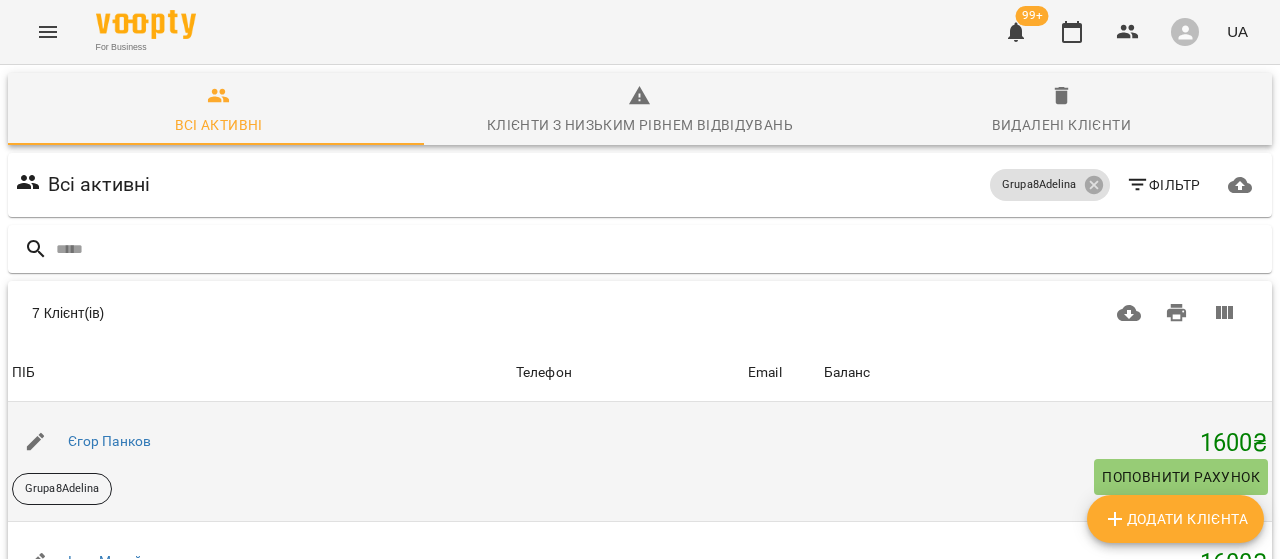 scroll, scrollTop: 100, scrollLeft: 0, axis: vertical 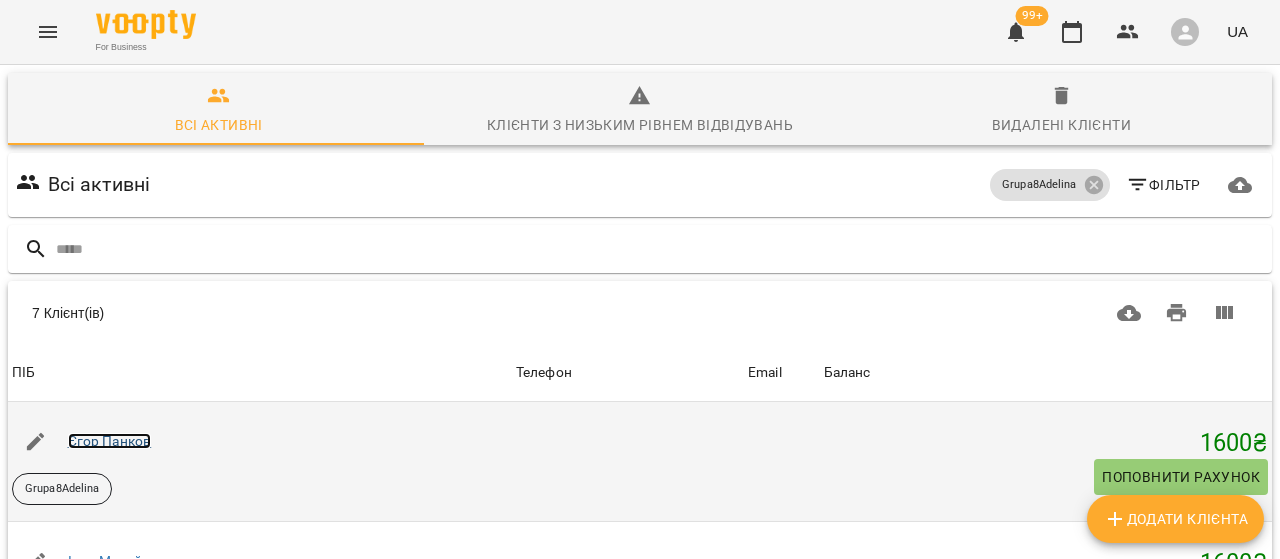 click on "Єгор Панков" at bounding box center (110, 441) 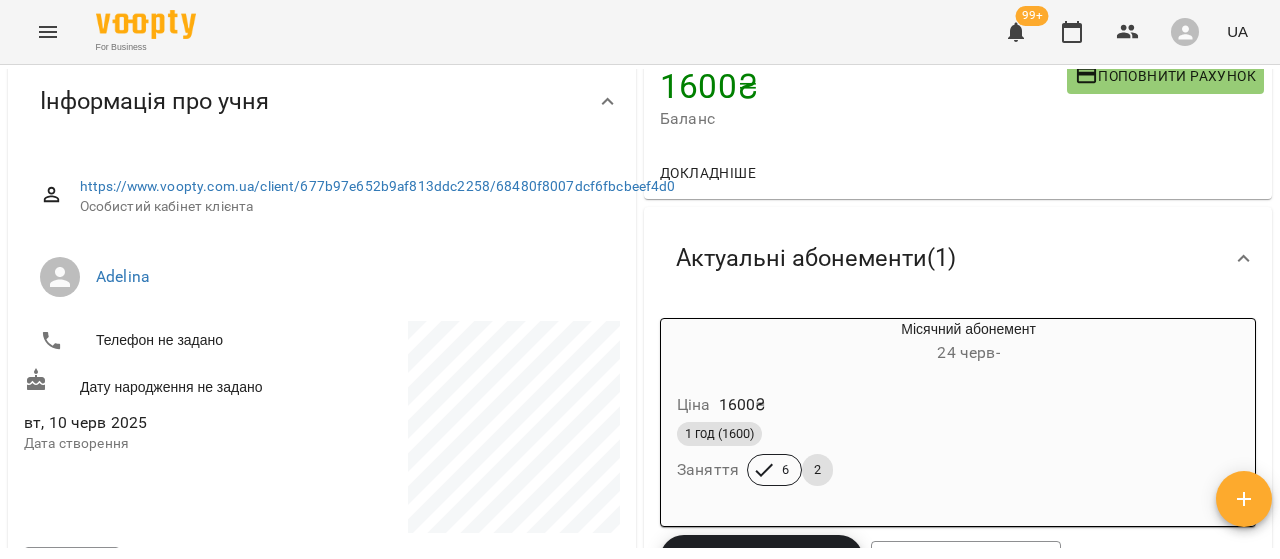 scroll, scrollTop: 0, scrollLeft: 0, axis: both 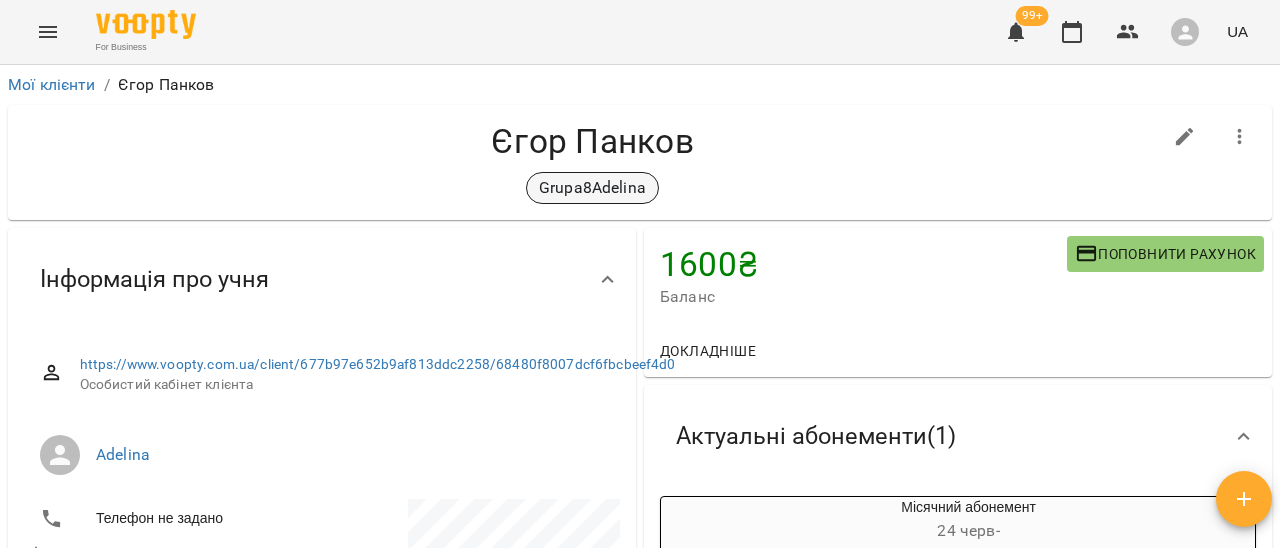 click on "Grupa8Adelina" at bounding box center (592, 188) 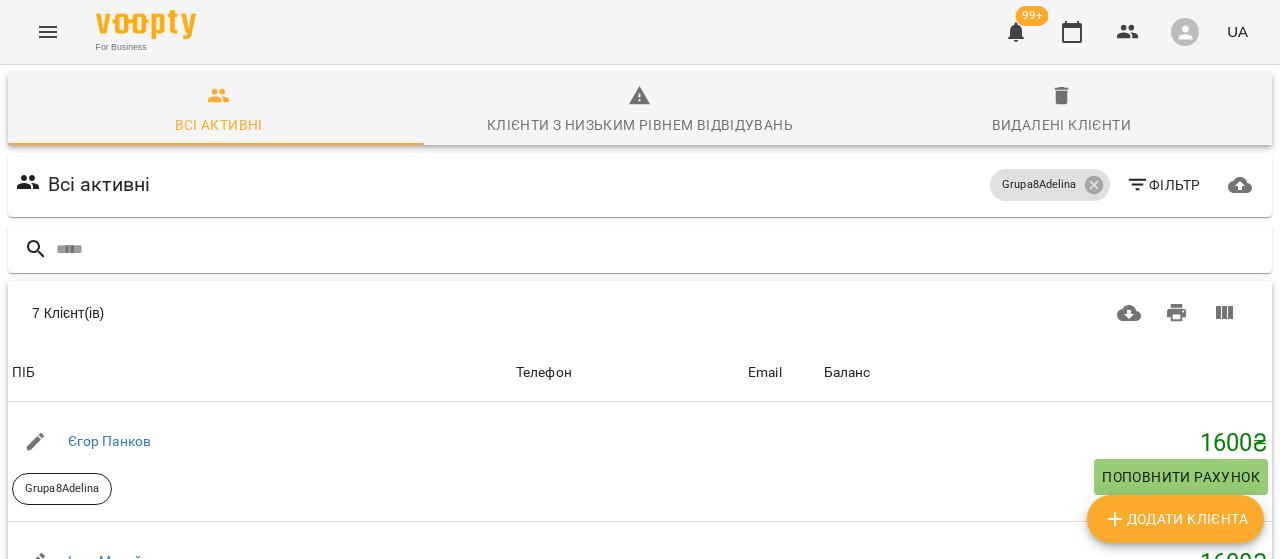 scroll, scrollTop: 200, scrollLeft: 0, axis: vertical 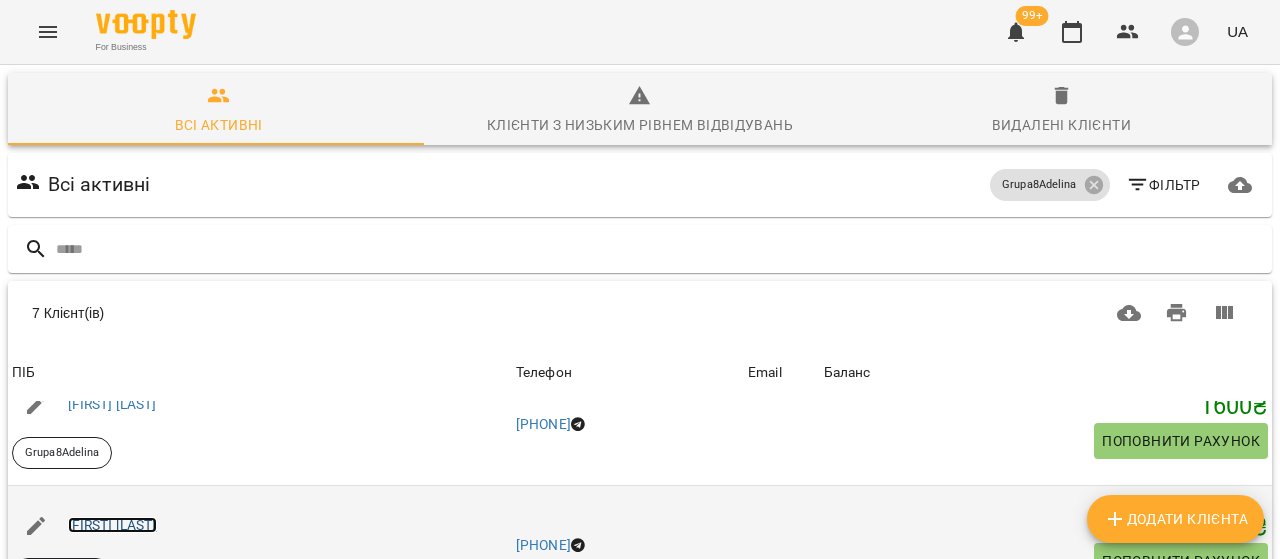 click on "[FIRST] [LAST]" at bounding box center [112, 525] 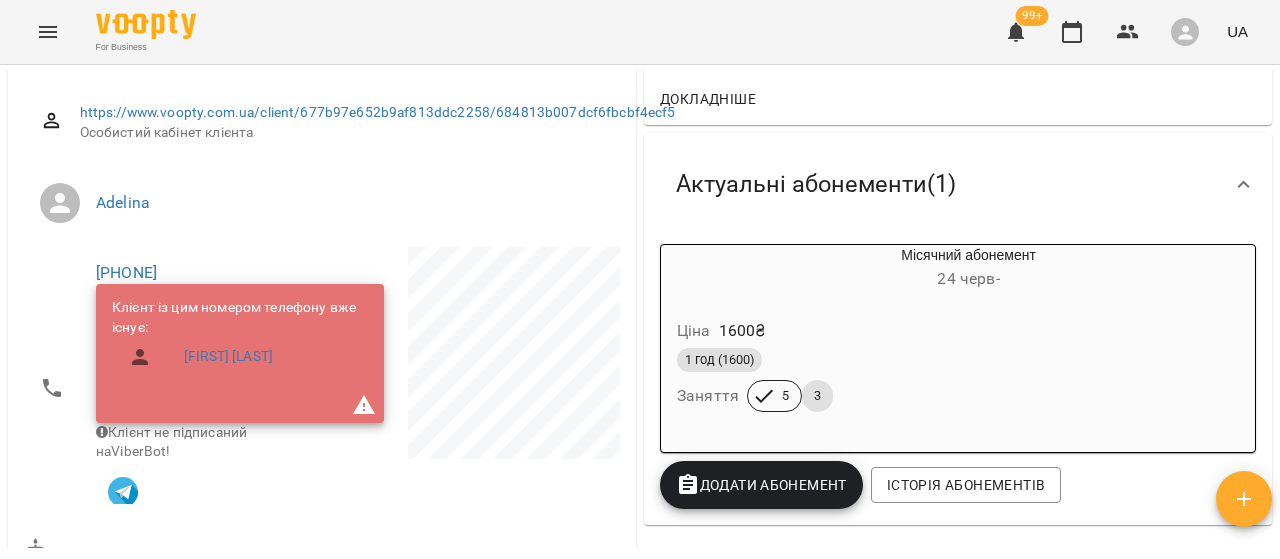 scroll, scrollTop: 0, scrollLeft: 0, axis: both 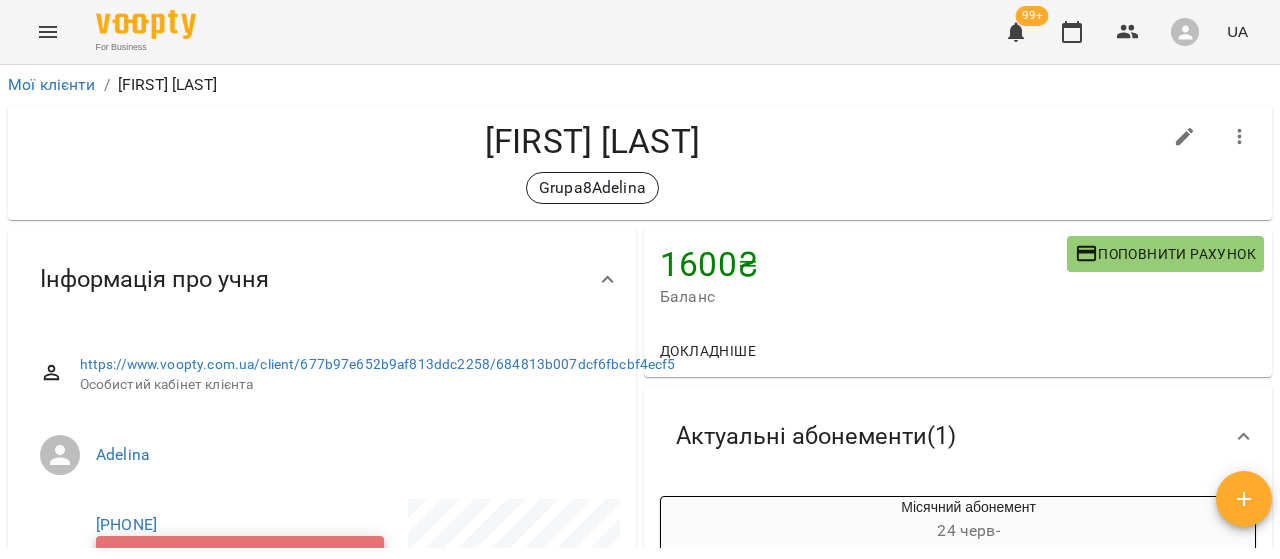 click 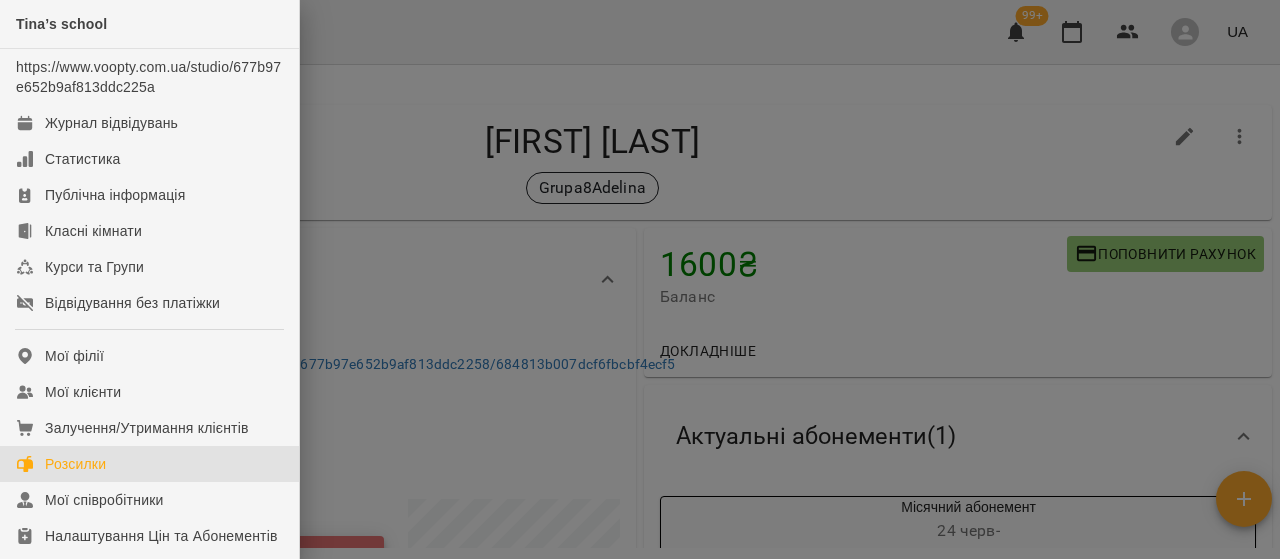 click on "Розсилки" at bounding box center [149, 464] 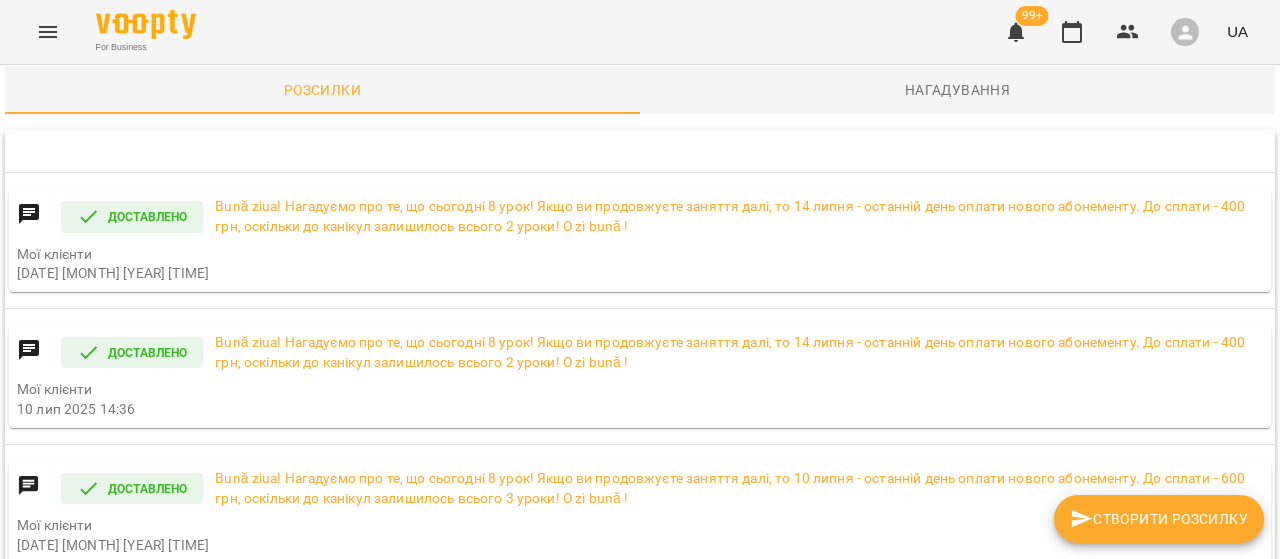 scroll, scrollTop: 6700, scrollLeft: 0, axis: vertical 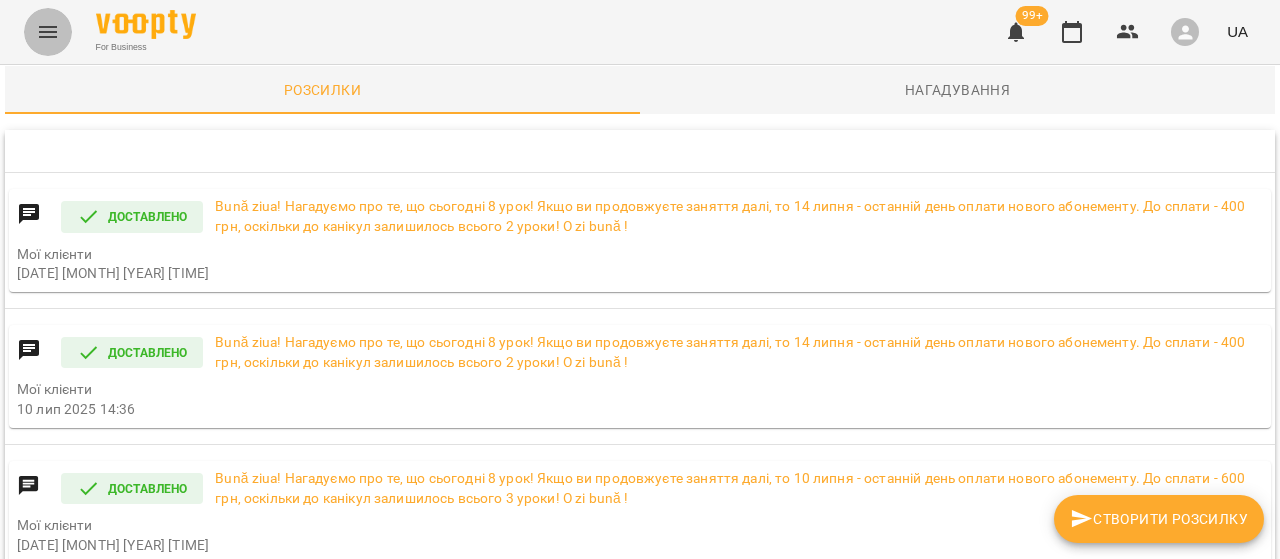 click 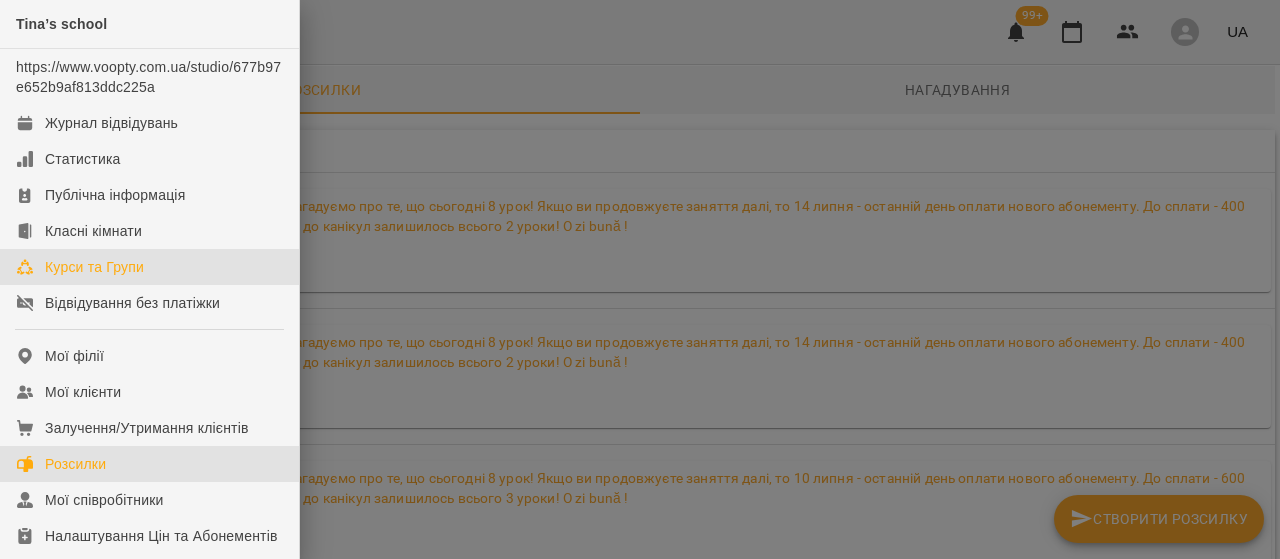 click on "Курси та Групи" at bounding box center [94, 267] 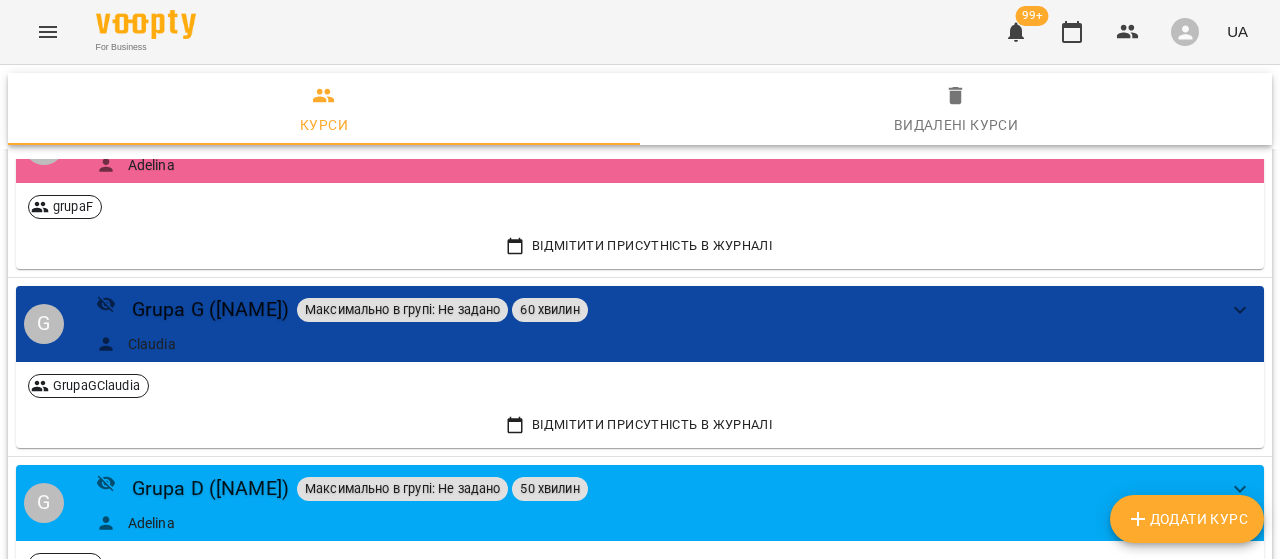 scroll, scrollTop: 2447, scrollLeft: 0, axis: vertical 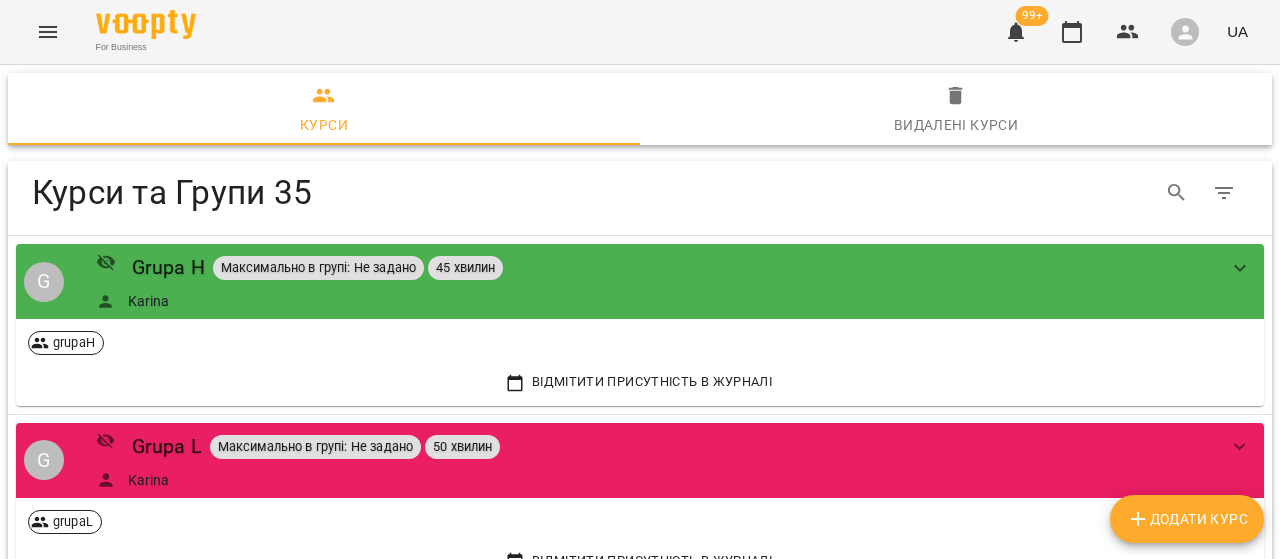 click 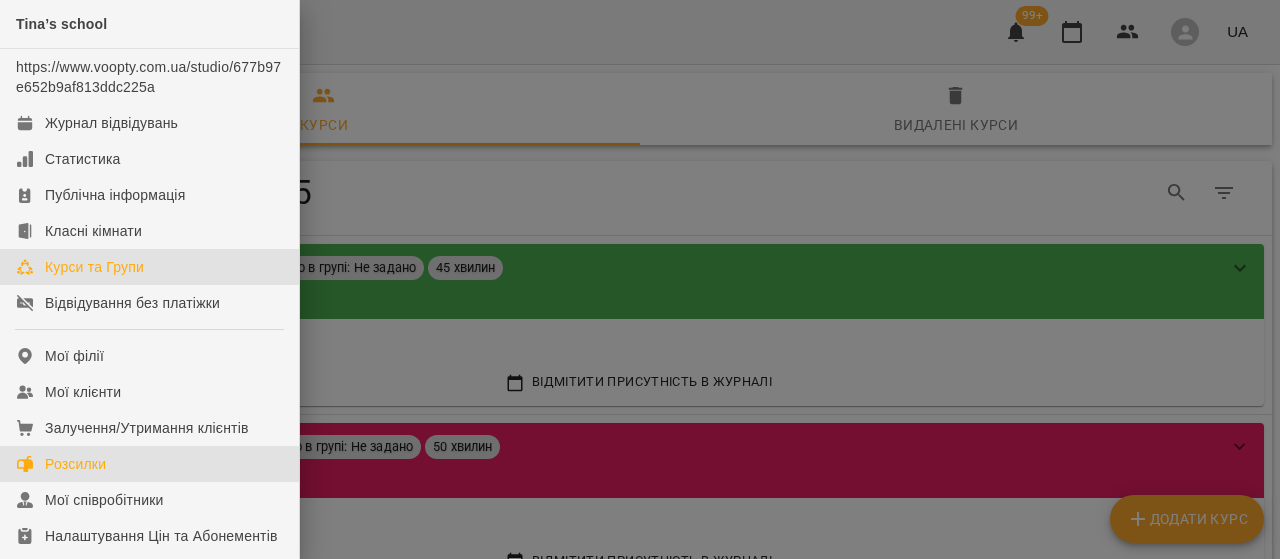click on "Розсилки" at bounding box center [75, 464] 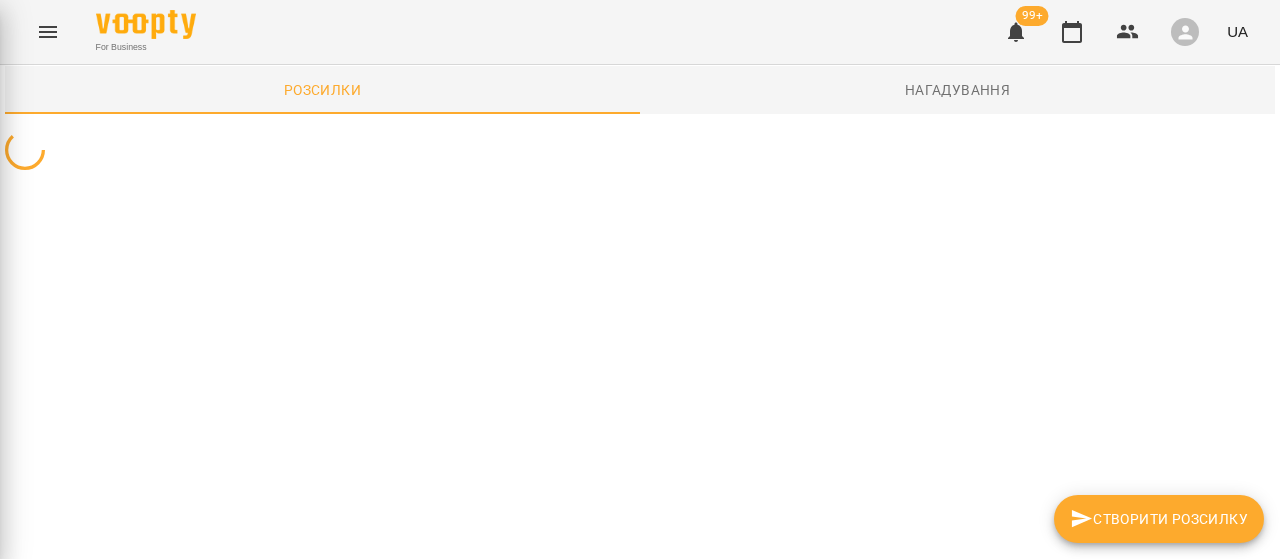 scroll, scrollTop: 0, scrollLeft: 0, axis: both 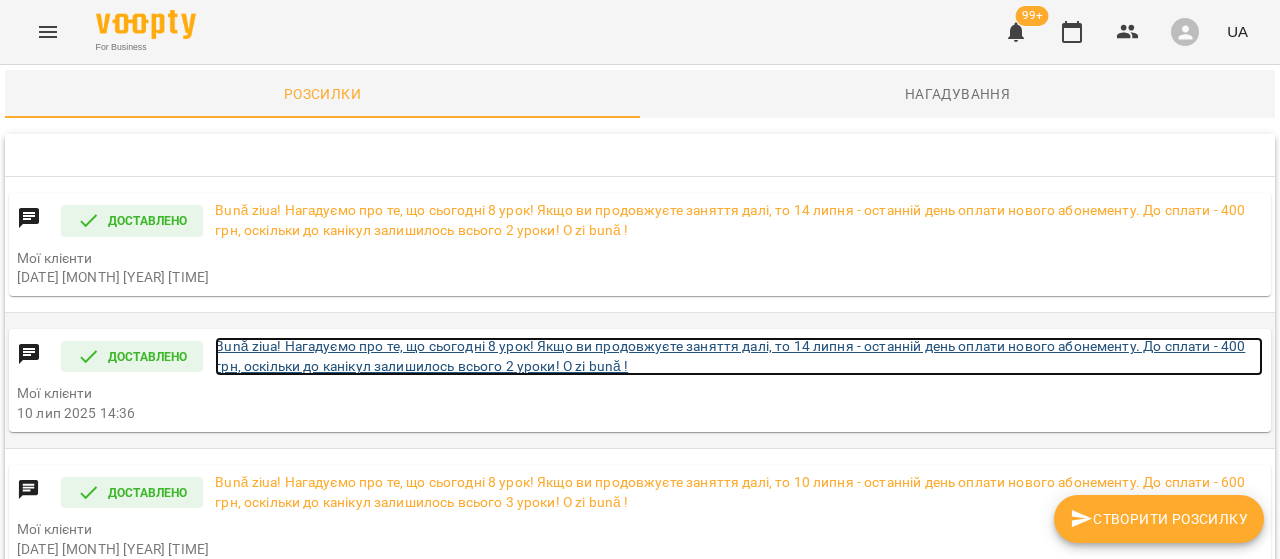 click on "Bună ziua! Нагадуємо про те, що сьогодні 8 урок! Якщо ви продовжуєте заняття далі, то 14 липня - останній день оплати нового абонементу. До сплати - 400 грн, оскільки до канікул залишилось всього 2 уроки! O zi bună !" at bounding box center (739, 356) 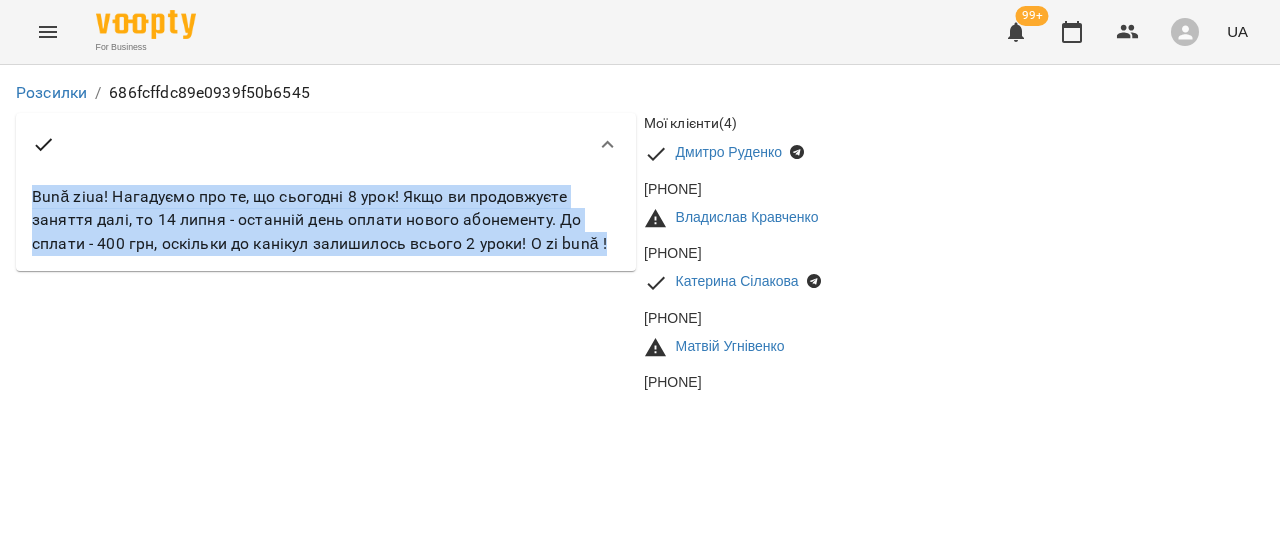 drag, startPoint x: 28, startPoint y: 191, endPoint x: 604, endPoint y: 245, distance: 578.5257 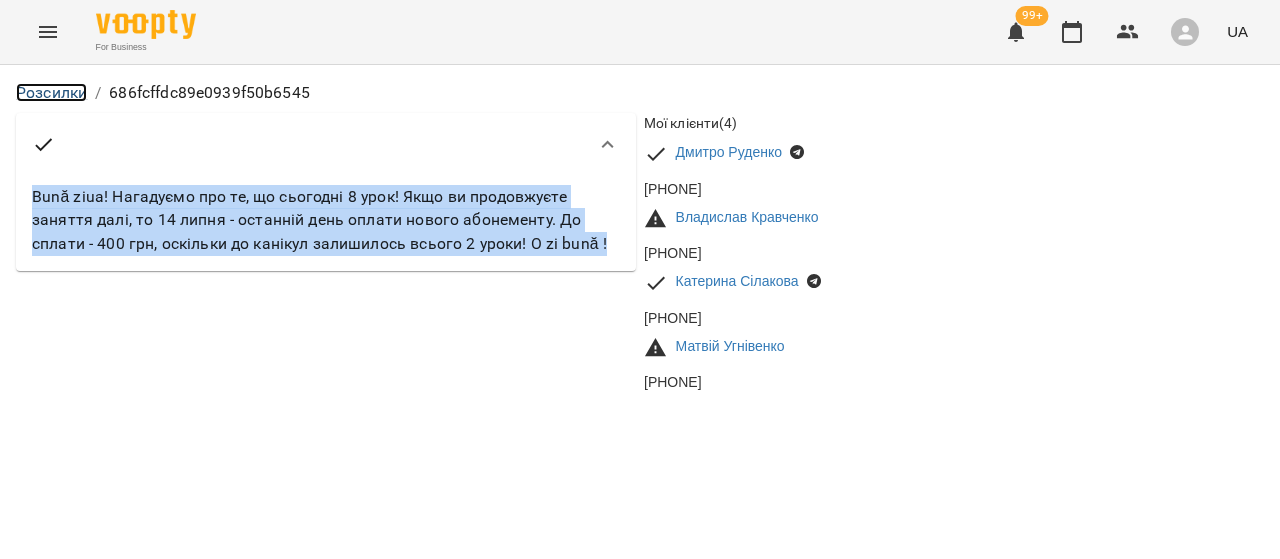 click on "Розсилки" at bounding box center [51, 92] 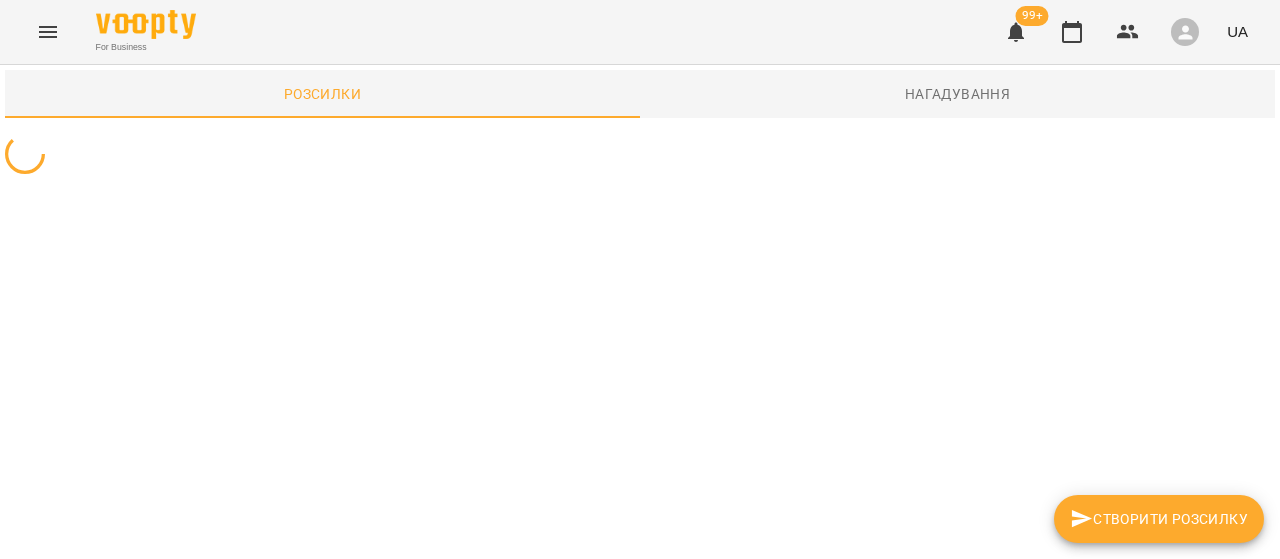 click on "Створити розсилку" at bounding box center (1159, 519) 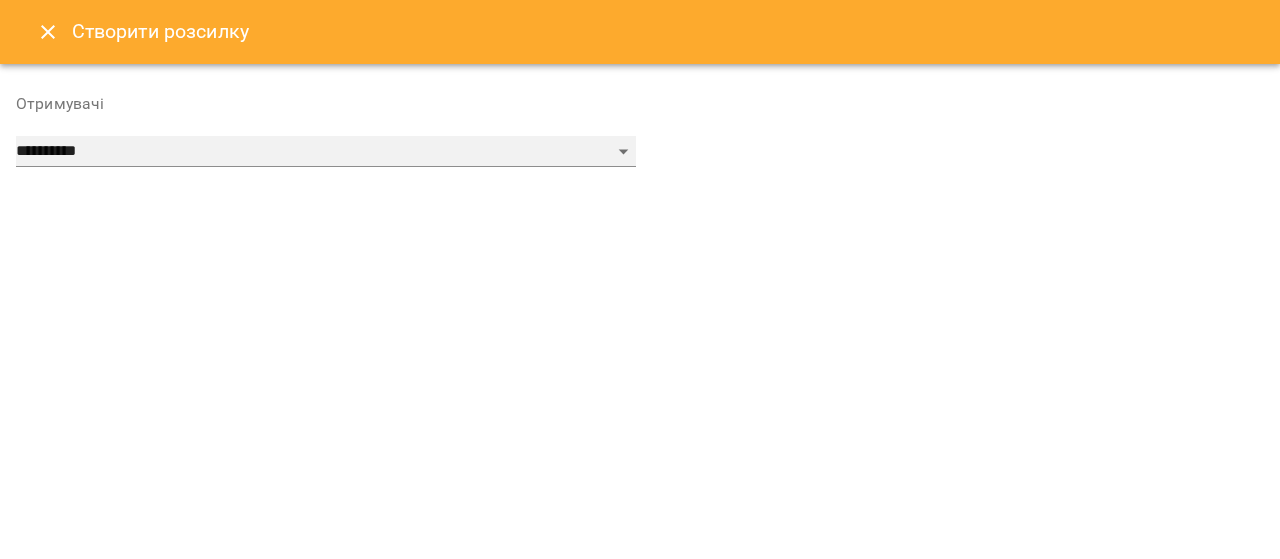 click on "**********" at bounding box center [326, 152] 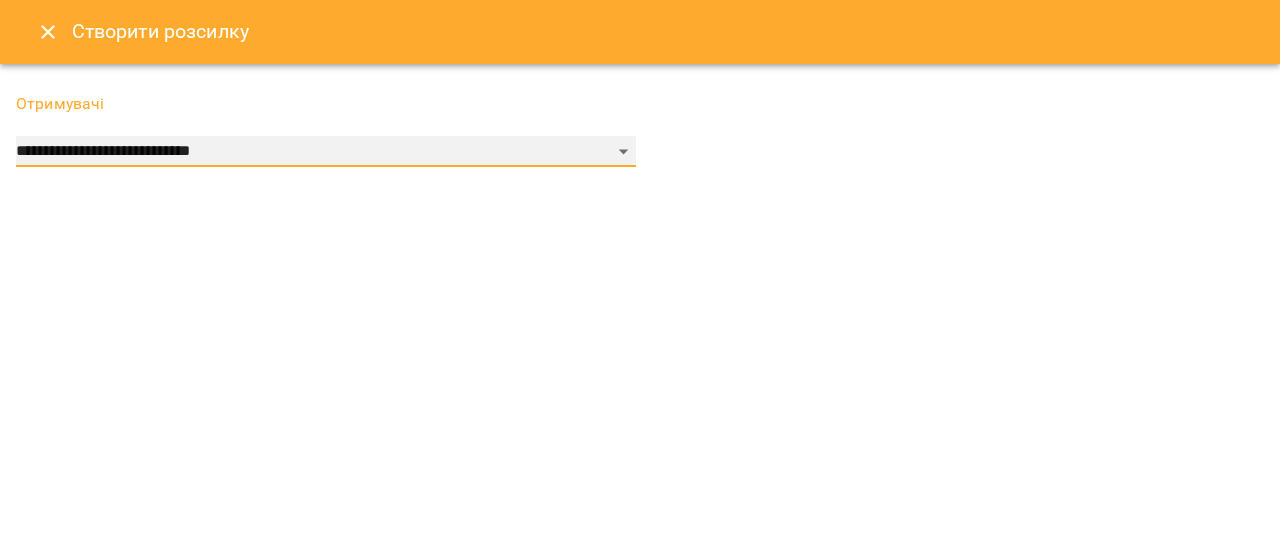 click on "**********" at bounding box center [326, 152] 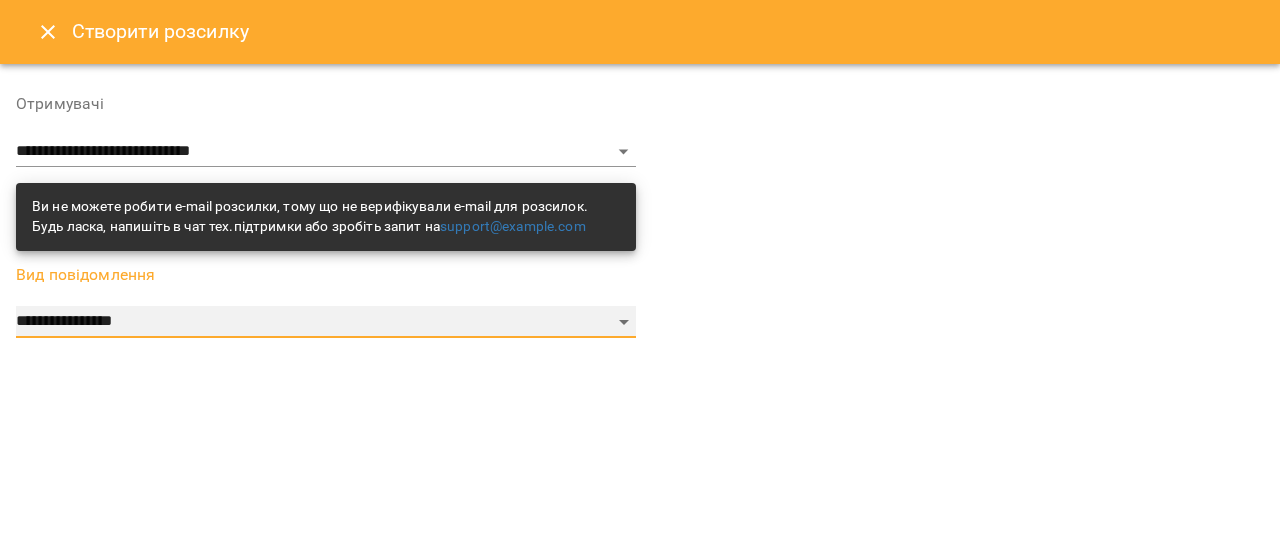 click on "**********" at bounding box center [326, 322] 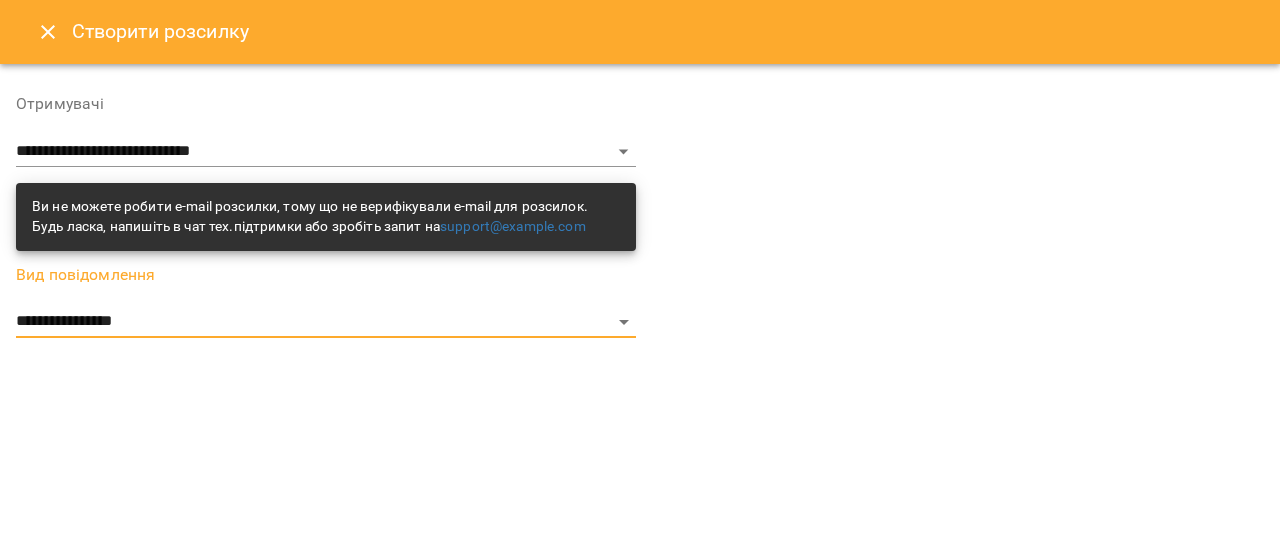 click on "Ви не можете робити e-mail розсилки, тому що не верифікували e-mail для розсилок. Будь ласка, напишіть в чат тех.підтримки або зробіть запит на  support@example.com" at bounding box center [310, 216] 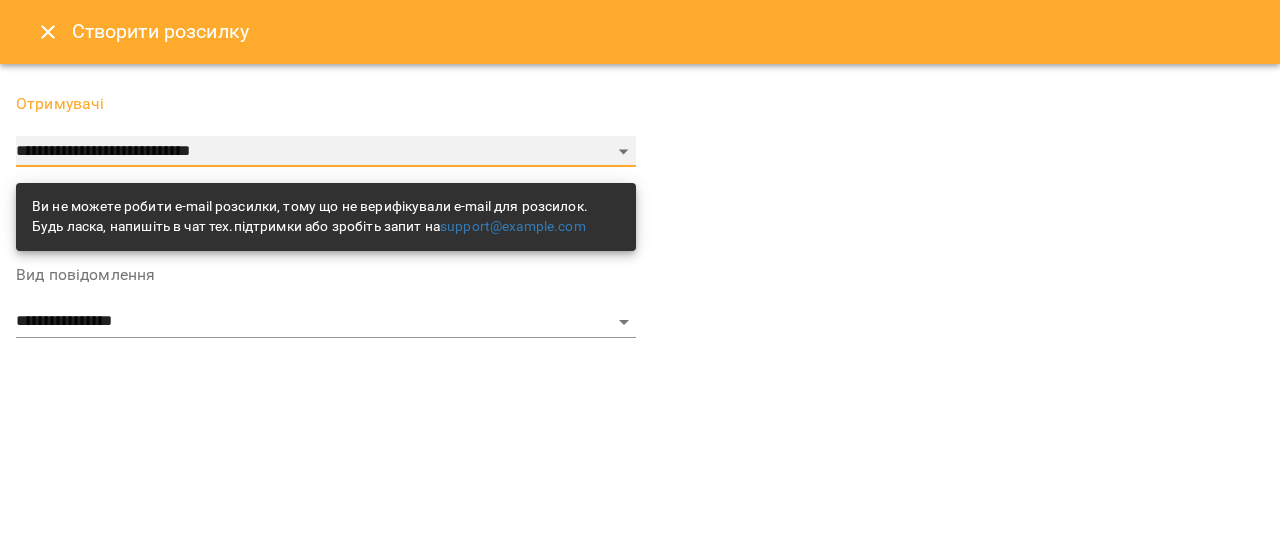click on "**********" at bounding box center [326, 152] 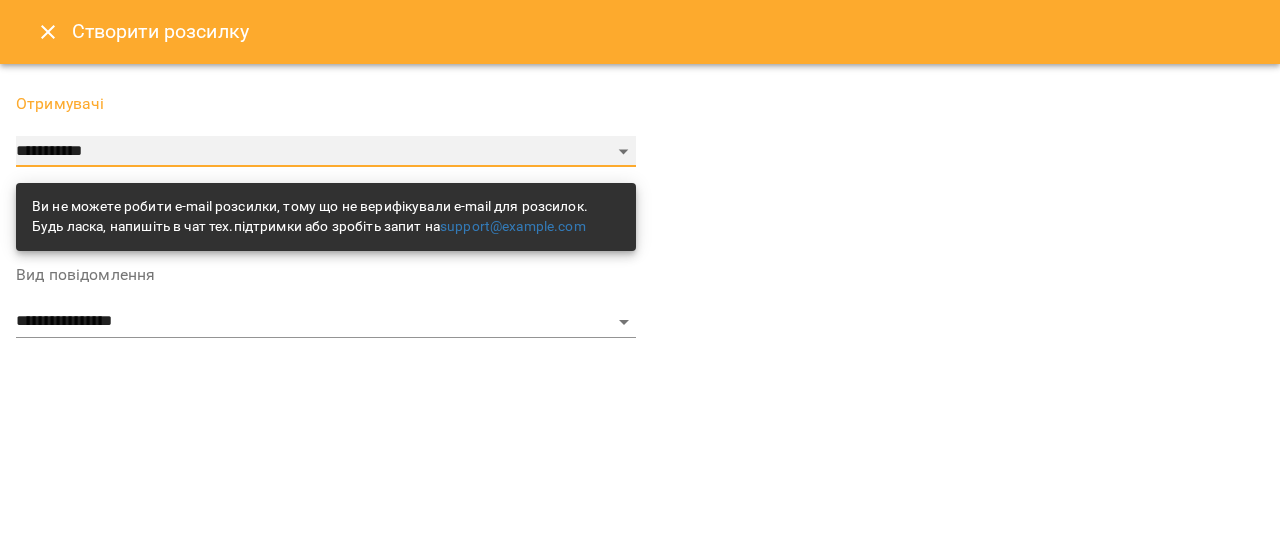 click on "**********" at bounding box center (326, 152) 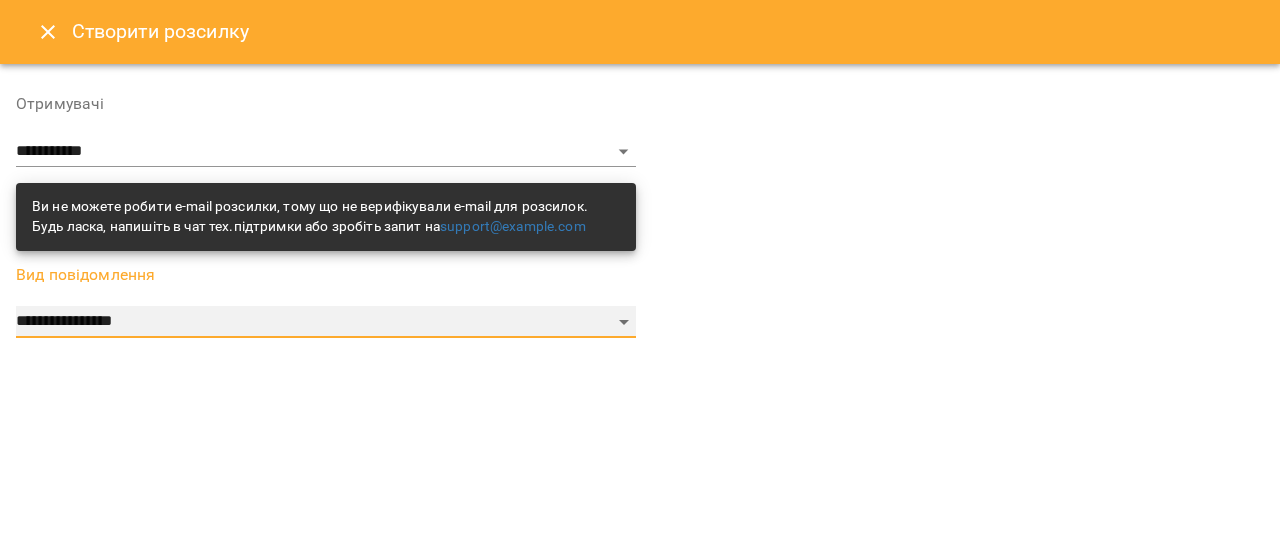click on "**********" at bounding box center (326, 322) 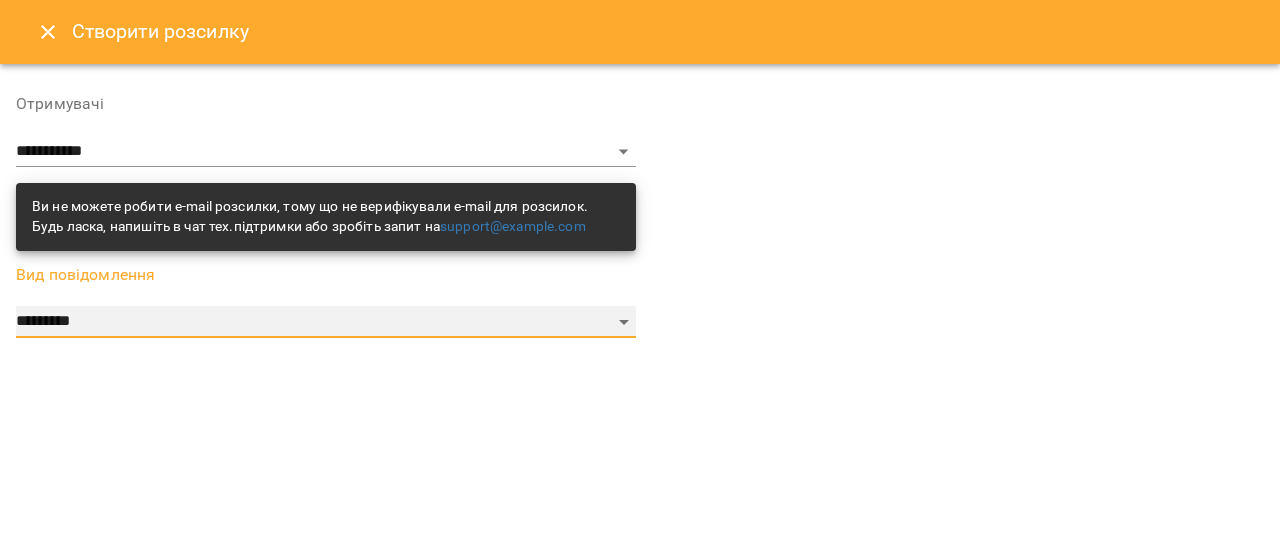click on "**********" at bounding box center (326, 322) 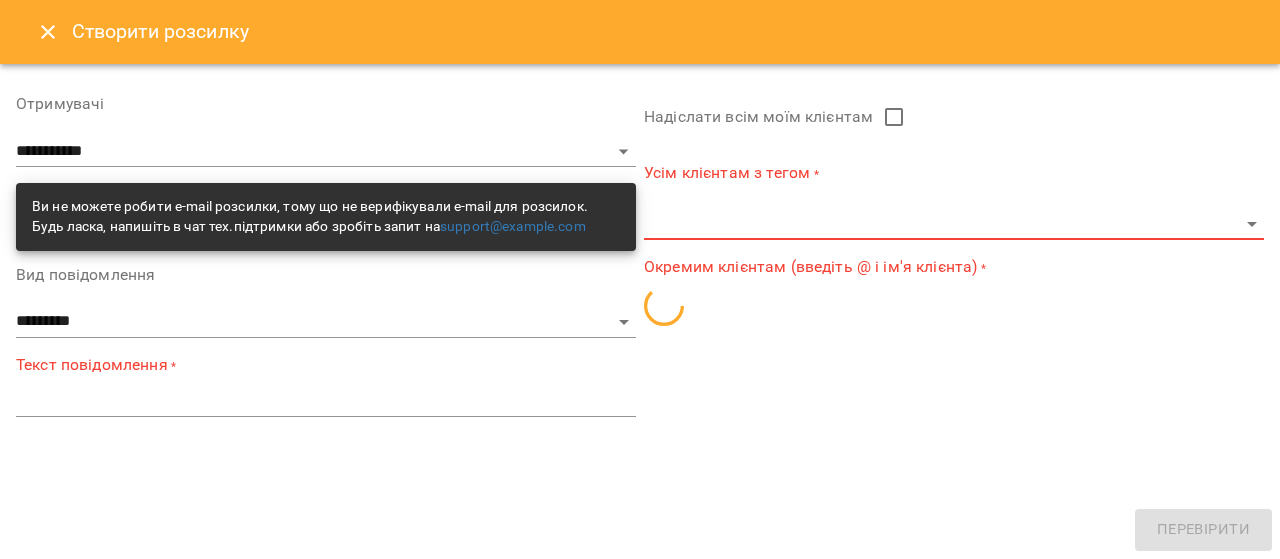 drag, startPoint x: 64, startPoint y: 386, endPoint x: 63, endPoint y: 400, distance: 14.035668 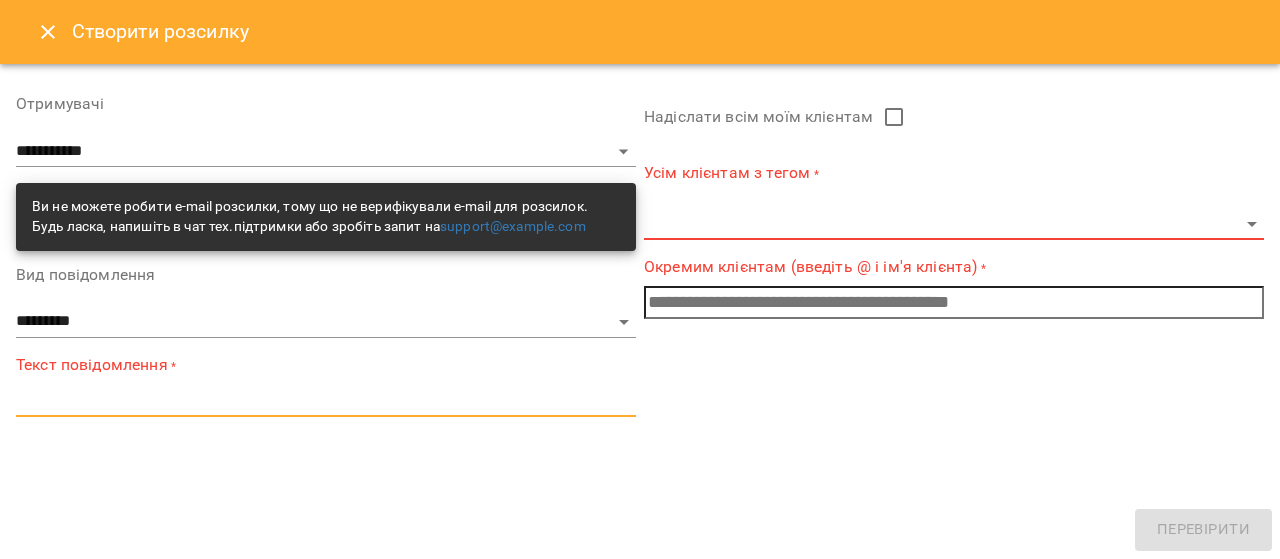 paste on "**********" 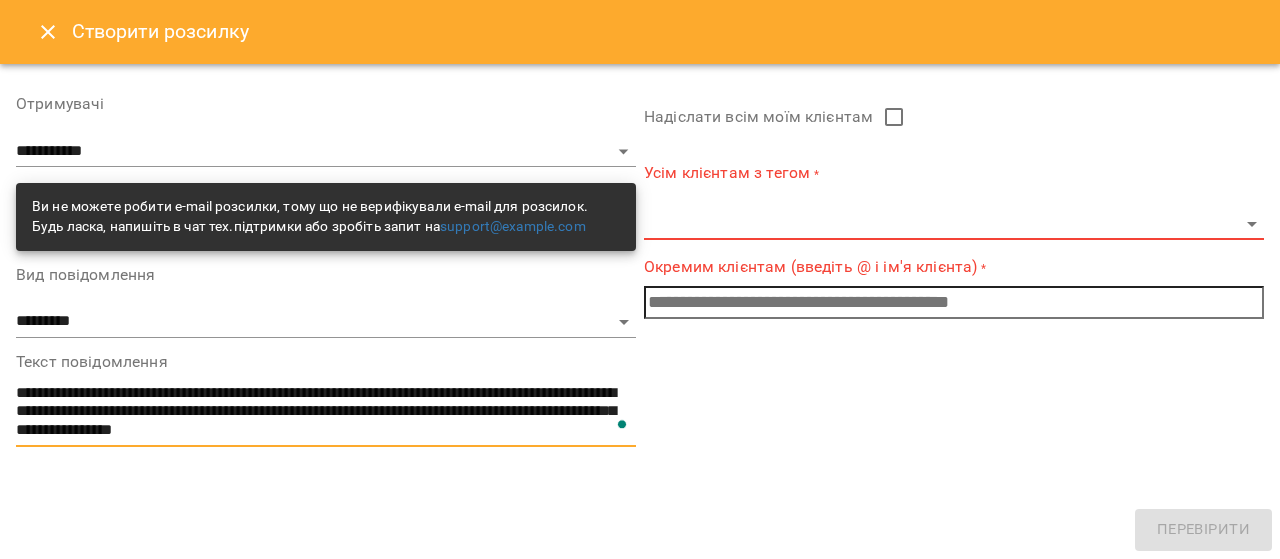click on "**********" at bounding box center (326, 412) 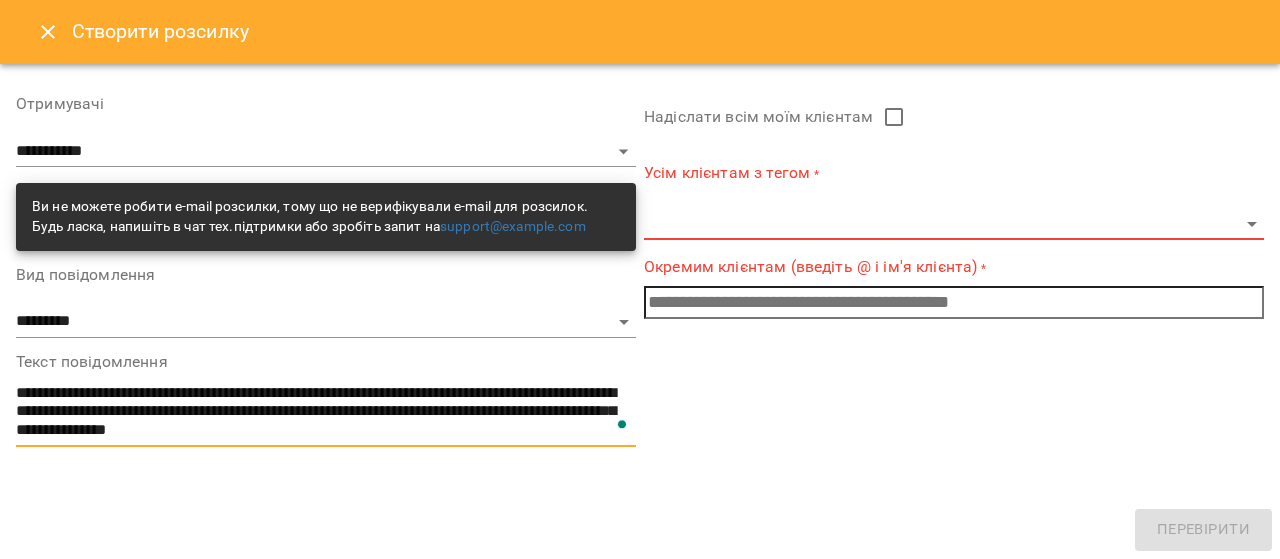type on "**********" 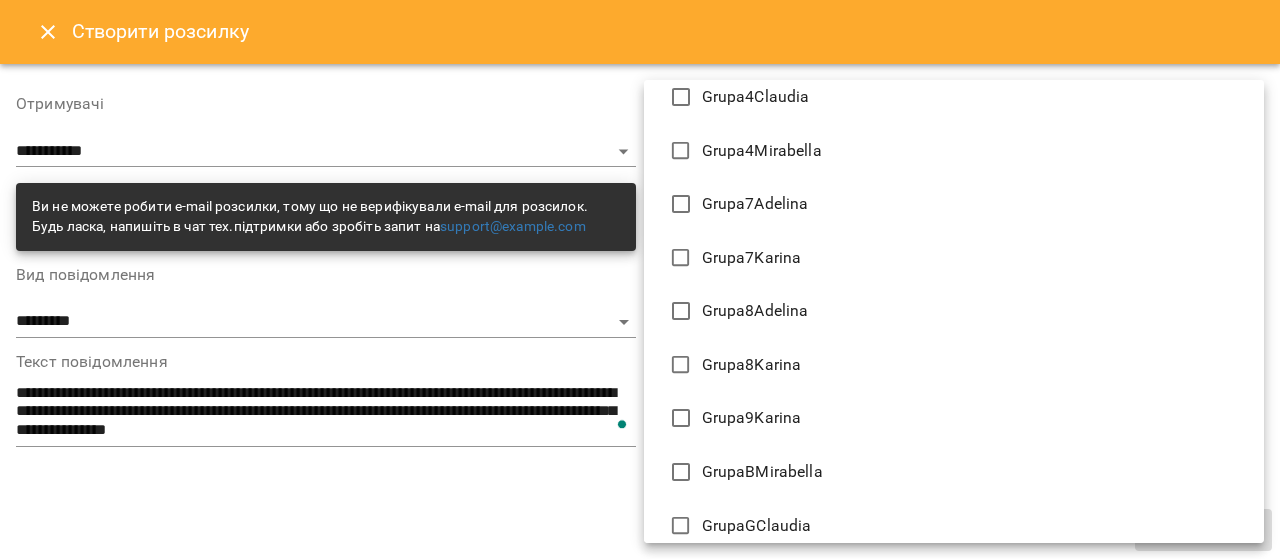 scroll, scrollTop: 1000, scrollLeft: 0, axis: vertical 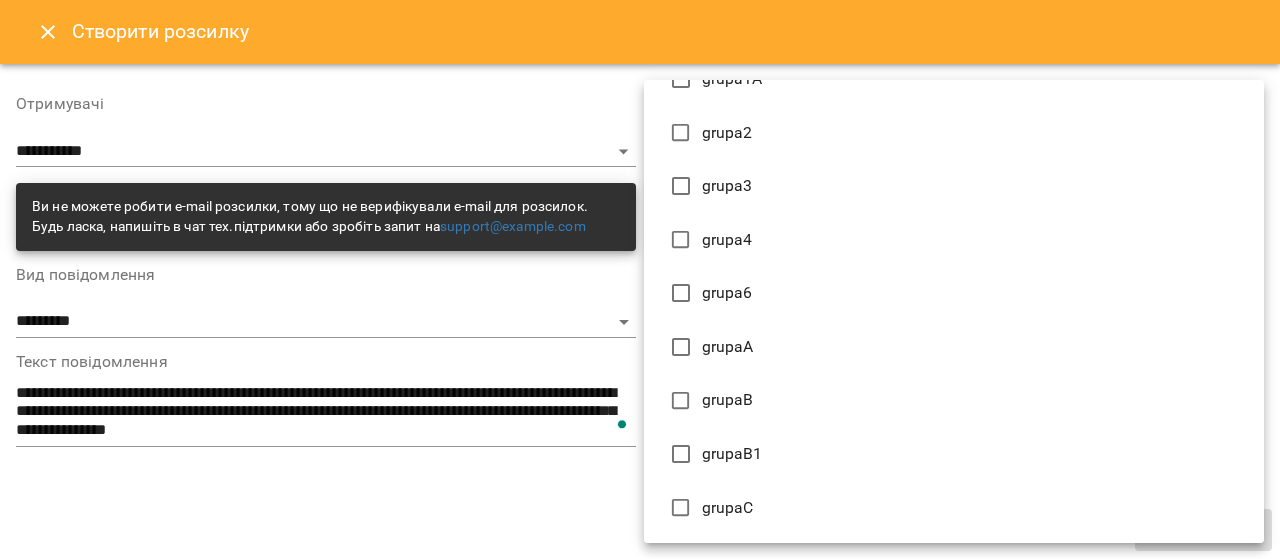 click on "grupaB1" at bounding box center [732, 454] 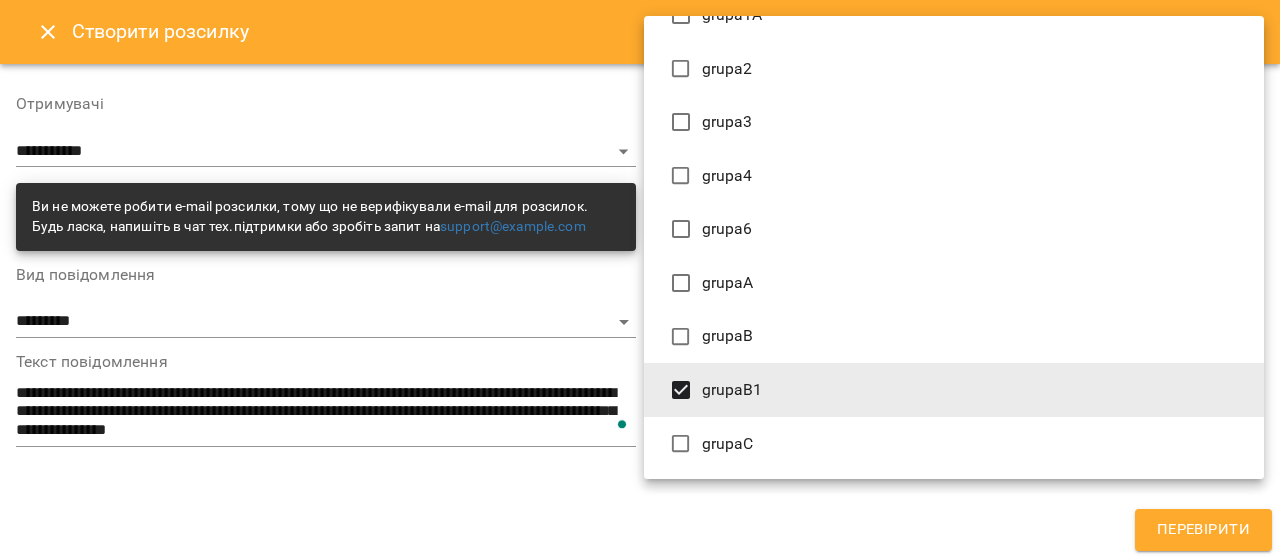 click at bounding box center (640, 279) 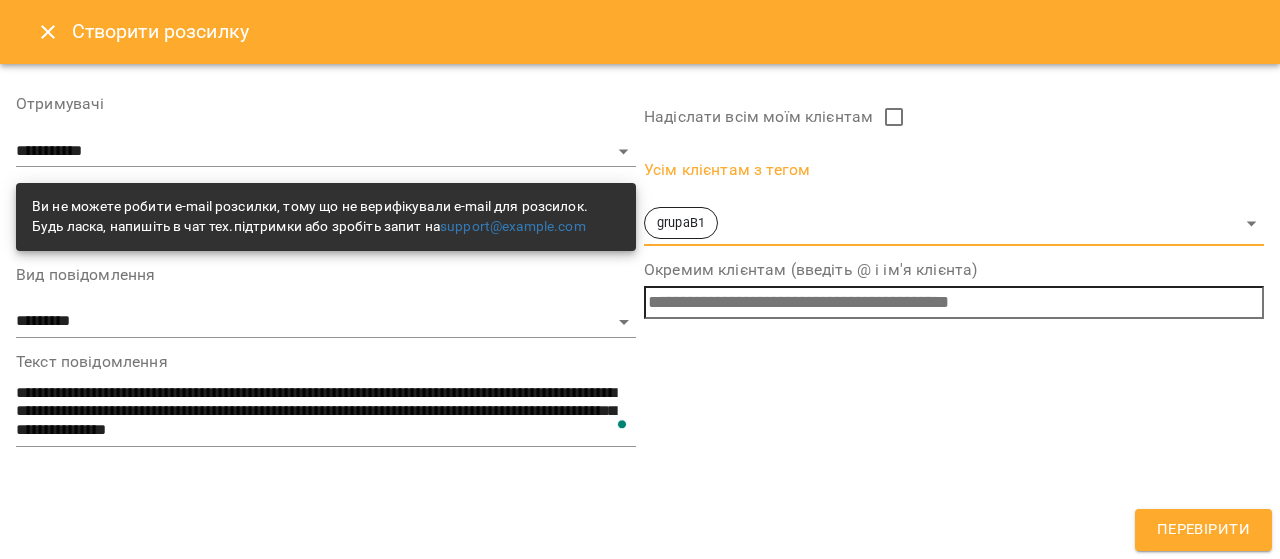 click on "Перевірити" at bounding box center [1203, 530] 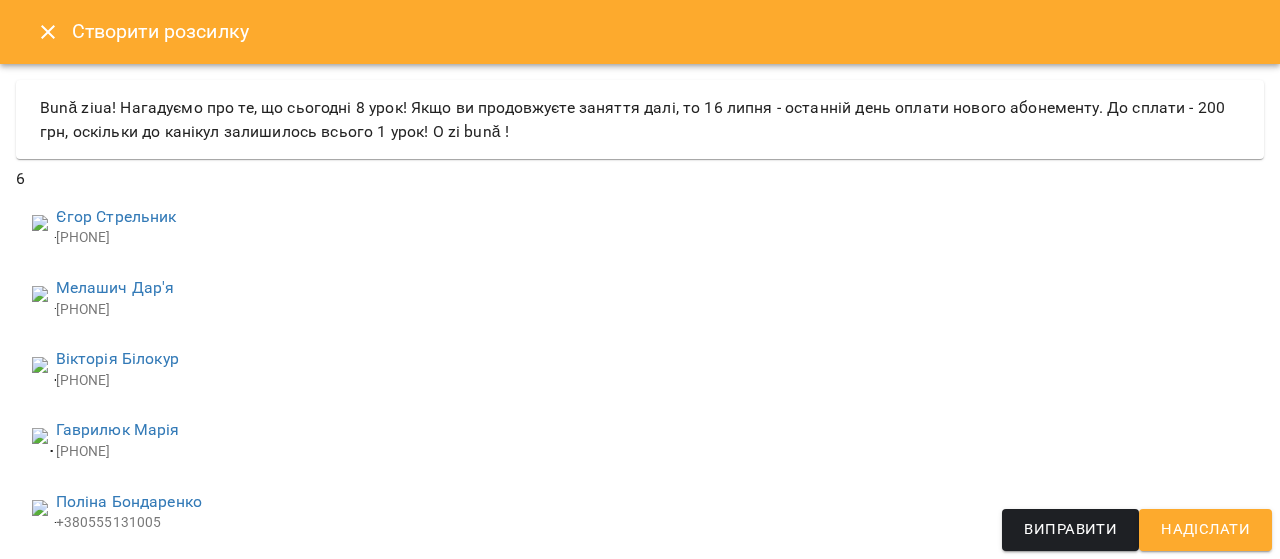 click on "Надіслати" at bounding box center (1205, 530) 